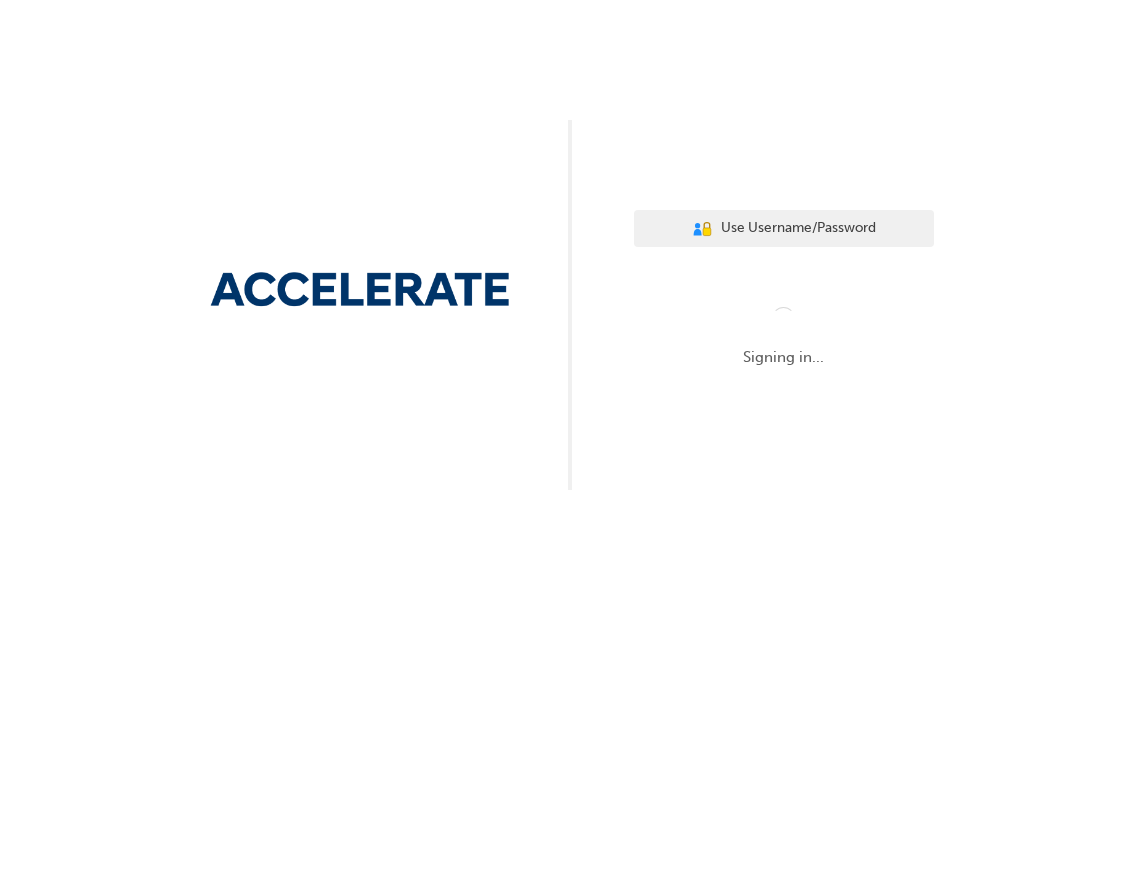 scroll, scrollTop: 0, scrollLeft: 0, axis: both 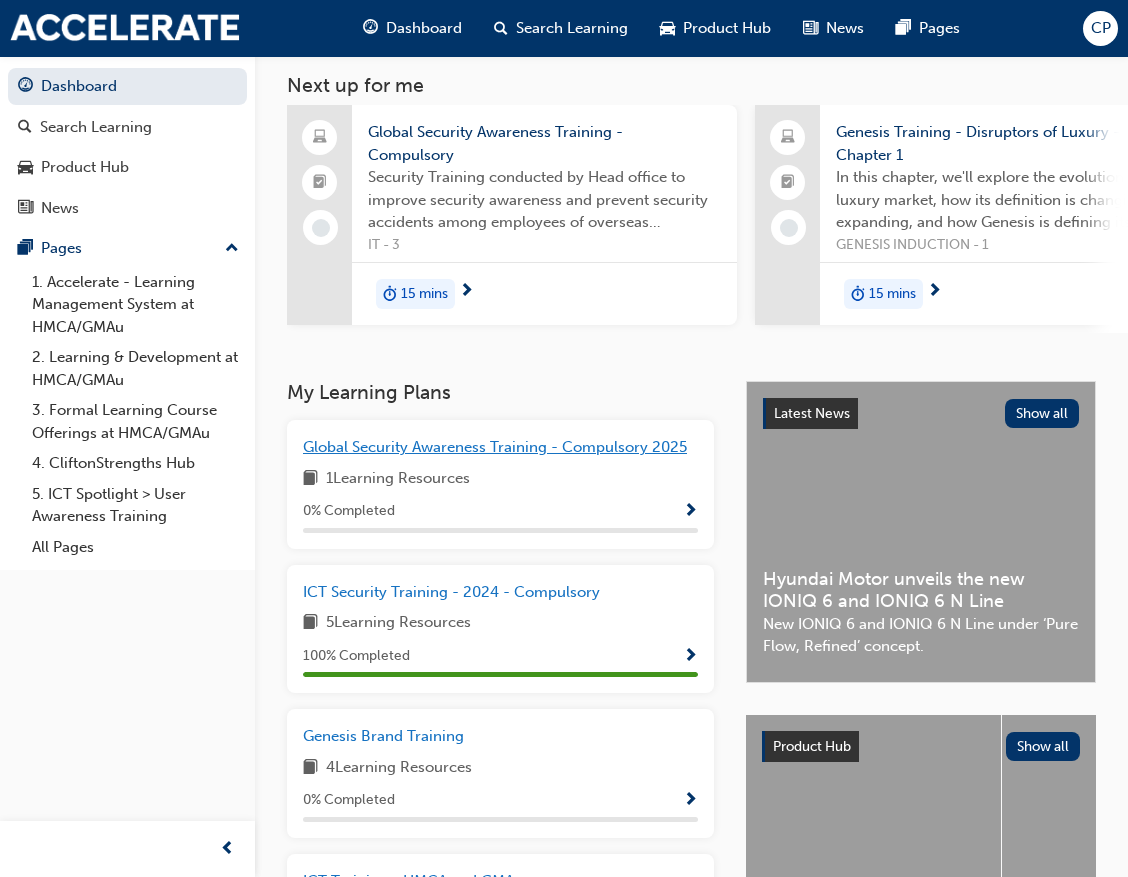 click on "Global Security Awareness Training - Compulsory 2025" at bounding box center [495, 447] 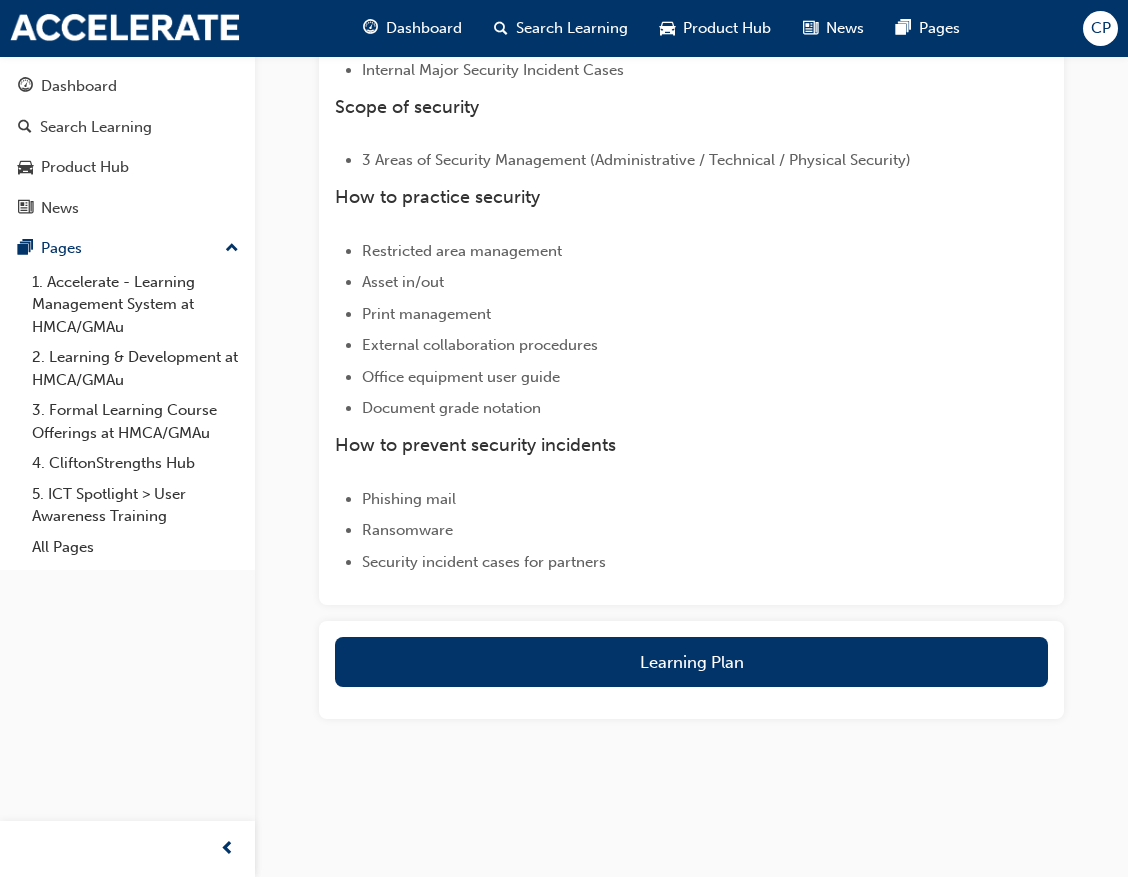 scroll, scrollTop: 817, scrollLeft: 0, axis: vertical 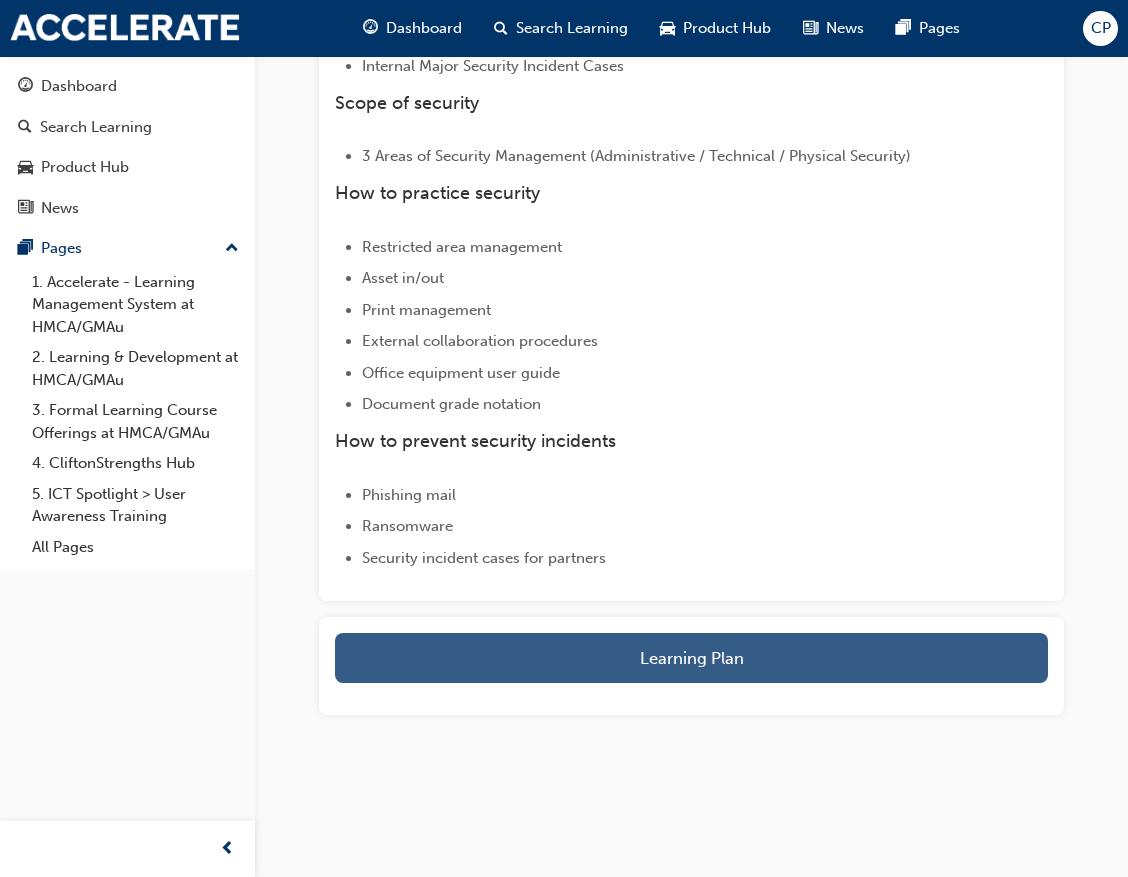 click on "Learning Plan" at bounding box center [691, 658] 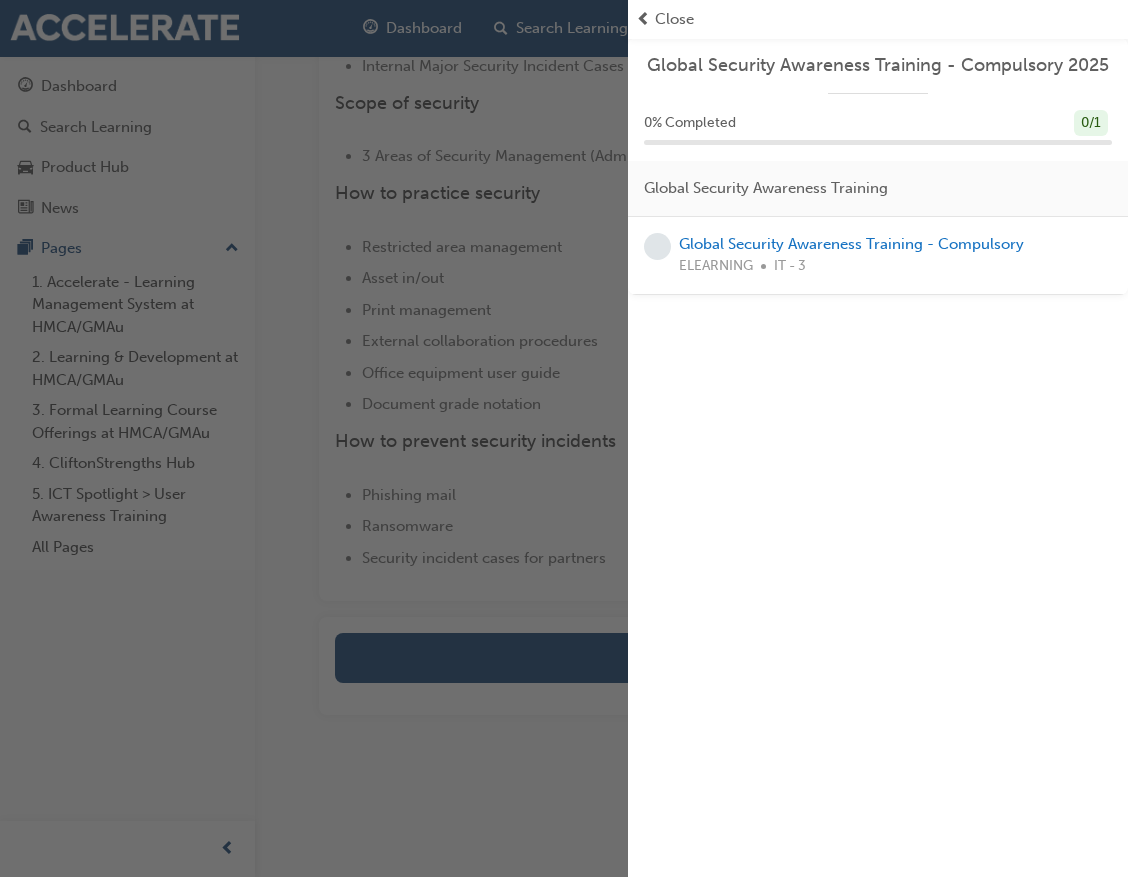 click at bounding box center (643, 19) 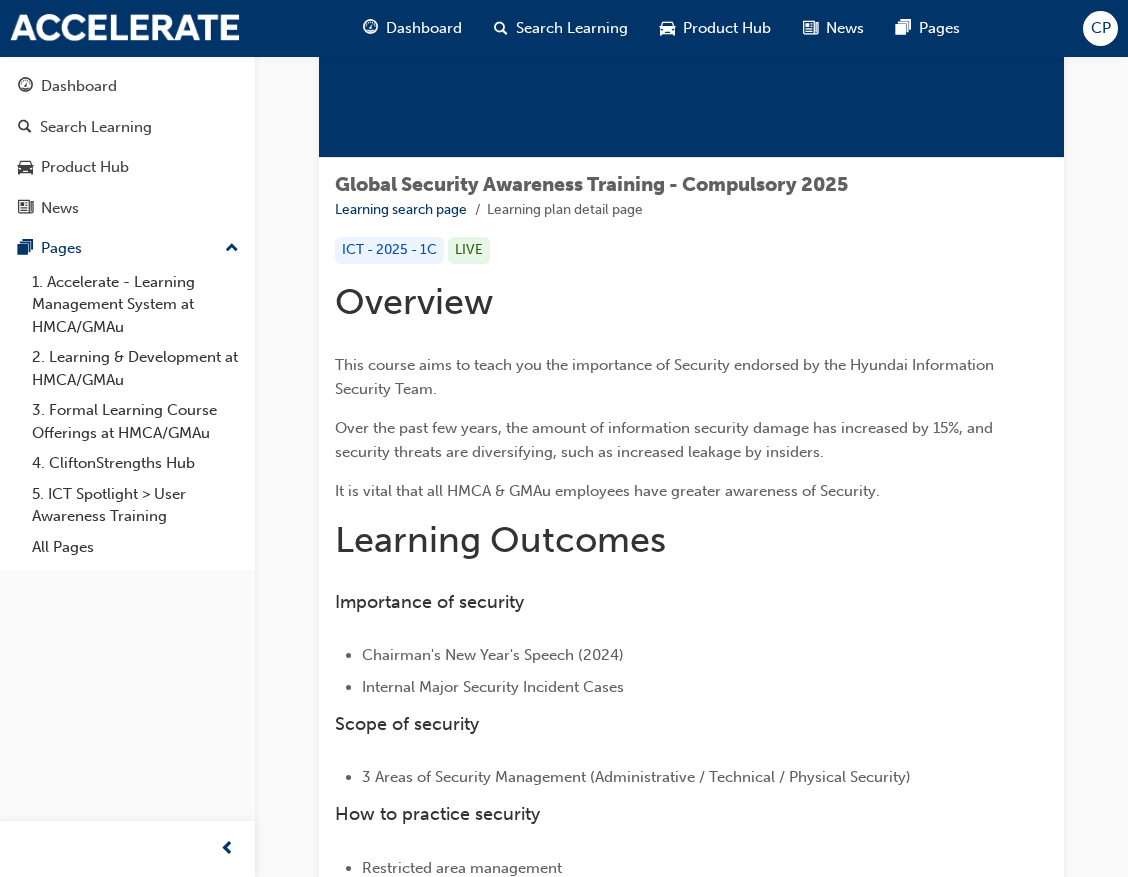 scroll, scrollTop: 200, scrollLeft: 0, axis: vertical 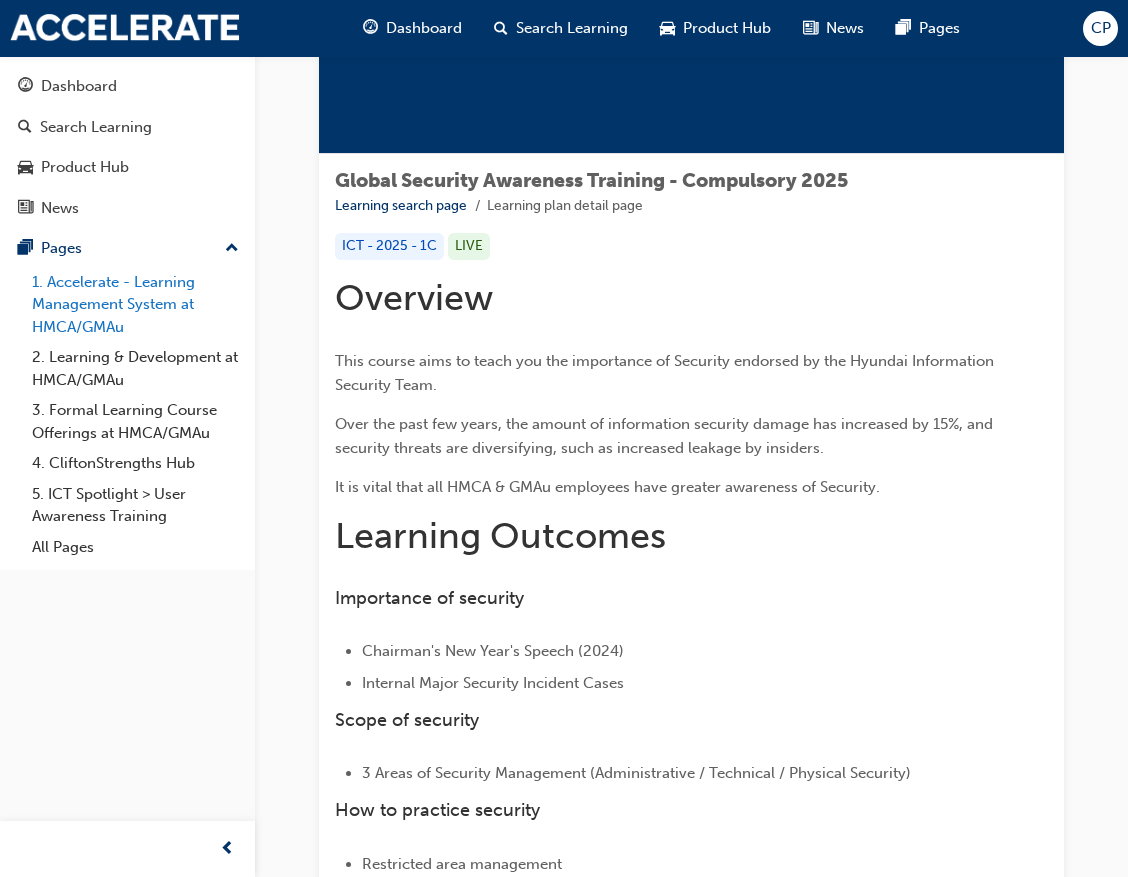 click on "1. Accelerate - Learning Management System at HMCA/GMAu" at bounding box center [135, 305] 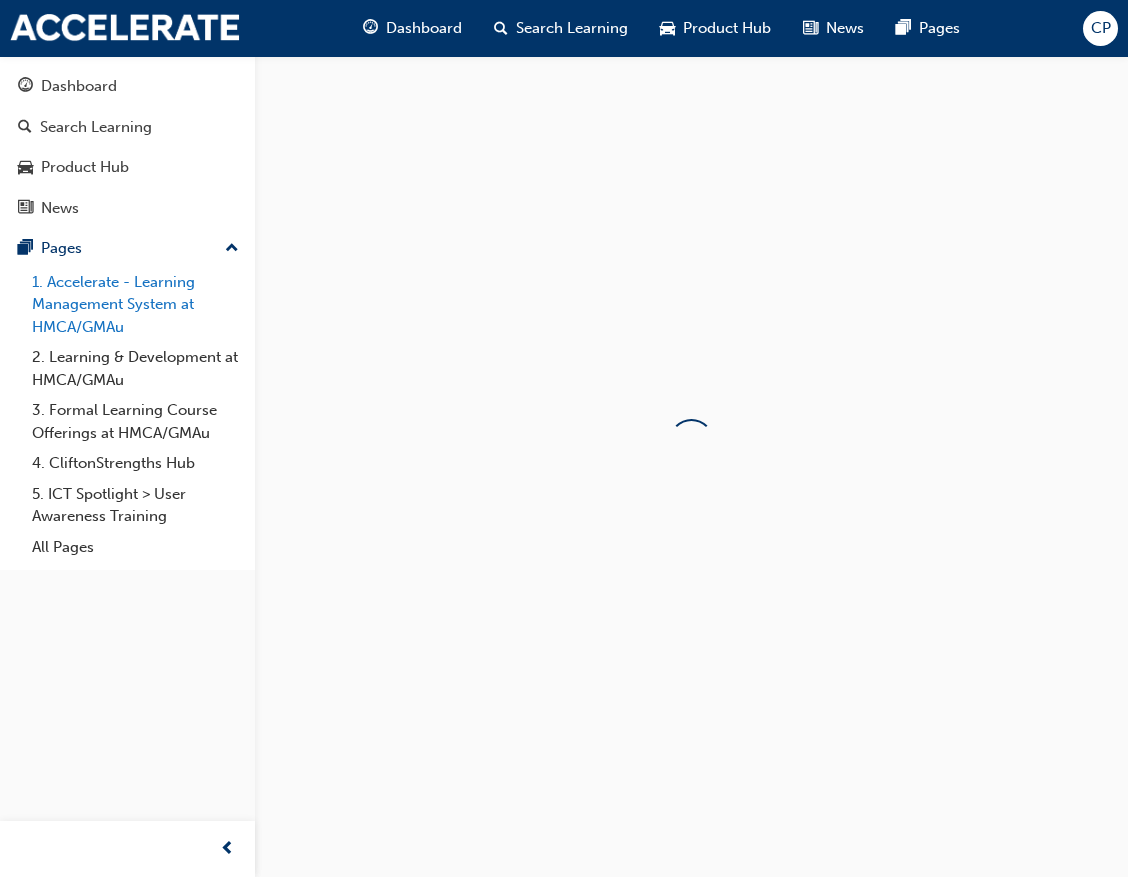 scroll, scrollTop: 0, scrollLeft: 0, axis: both 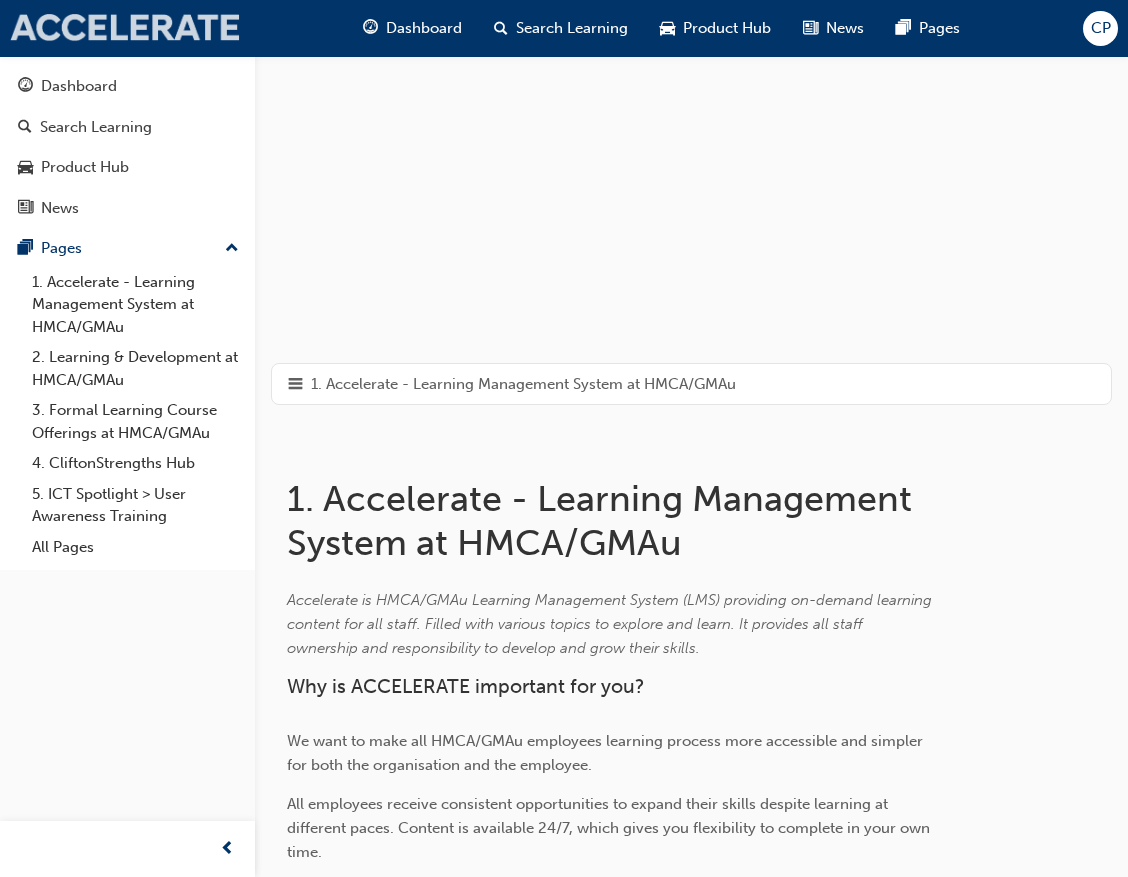 click at bounding box center [125, 28] 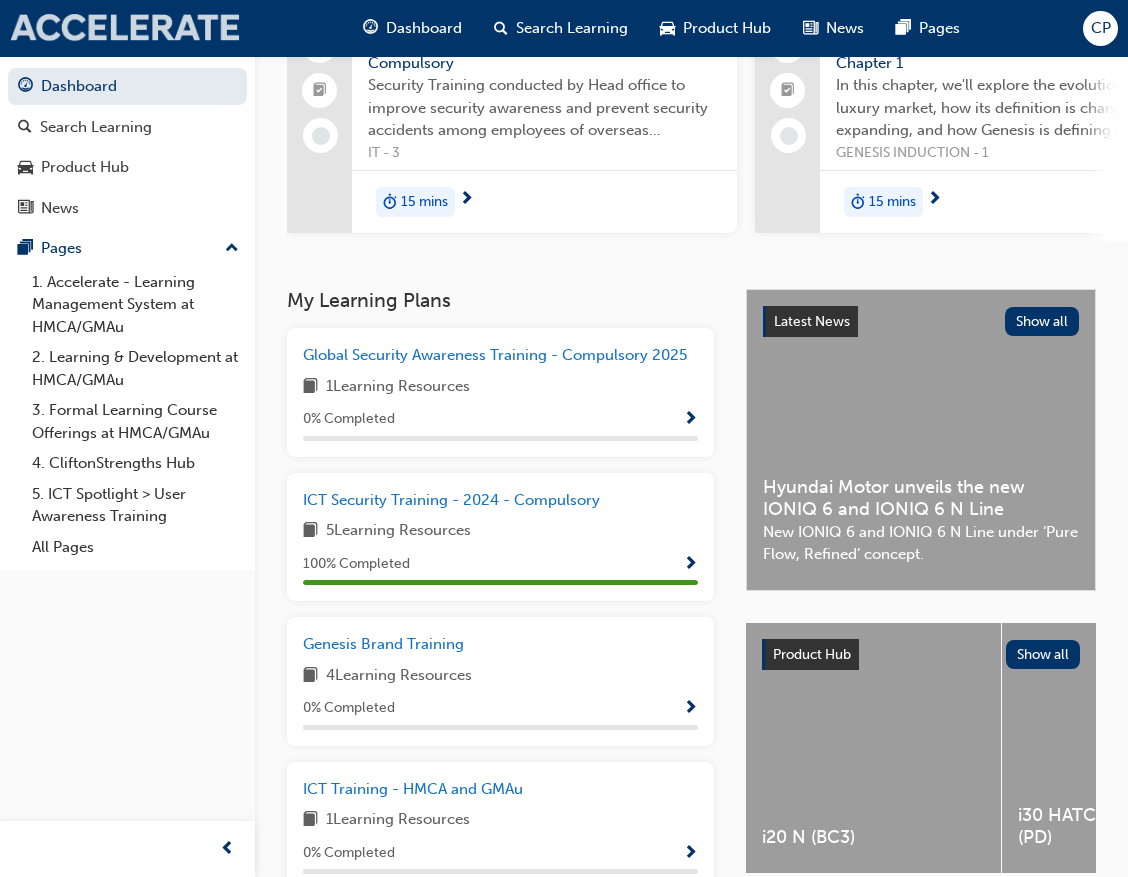 scroll, scrollTop: 200, scrollLeft: 0, axis: vertical 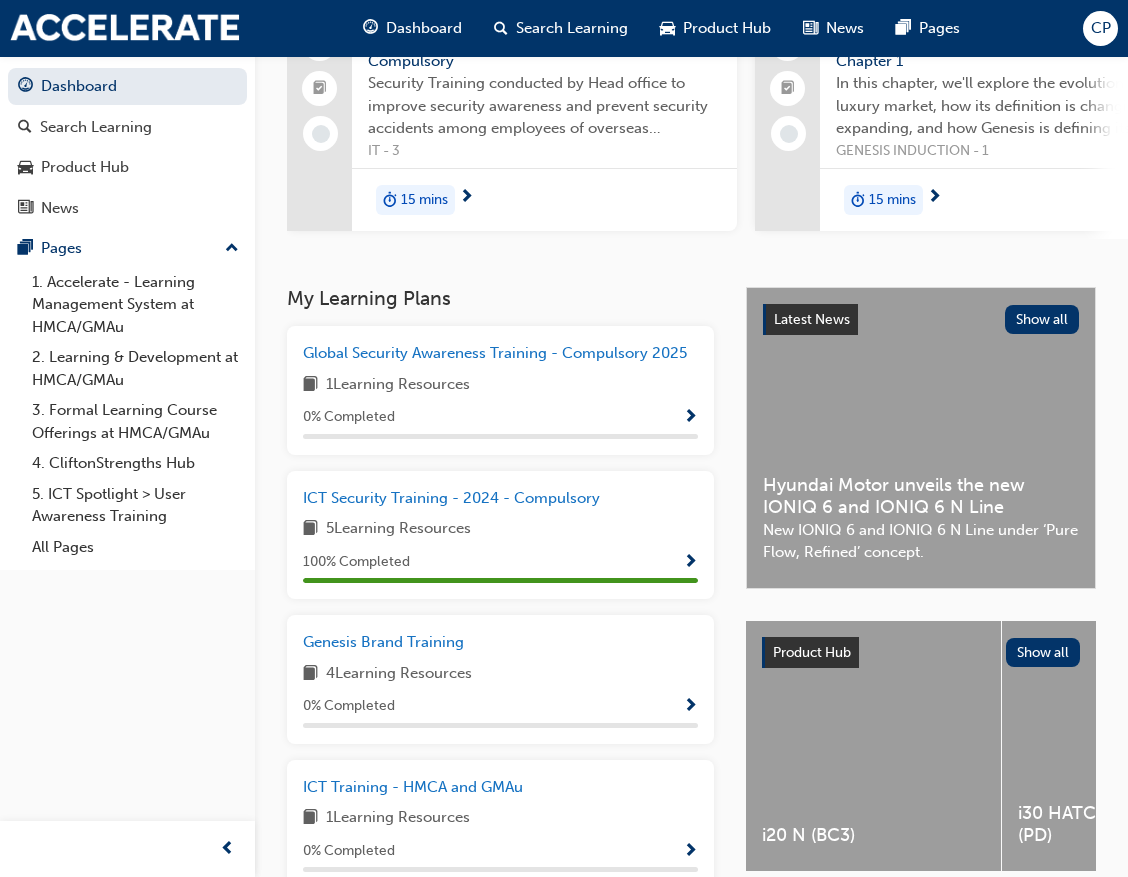 click at bounding box center (690, 418) 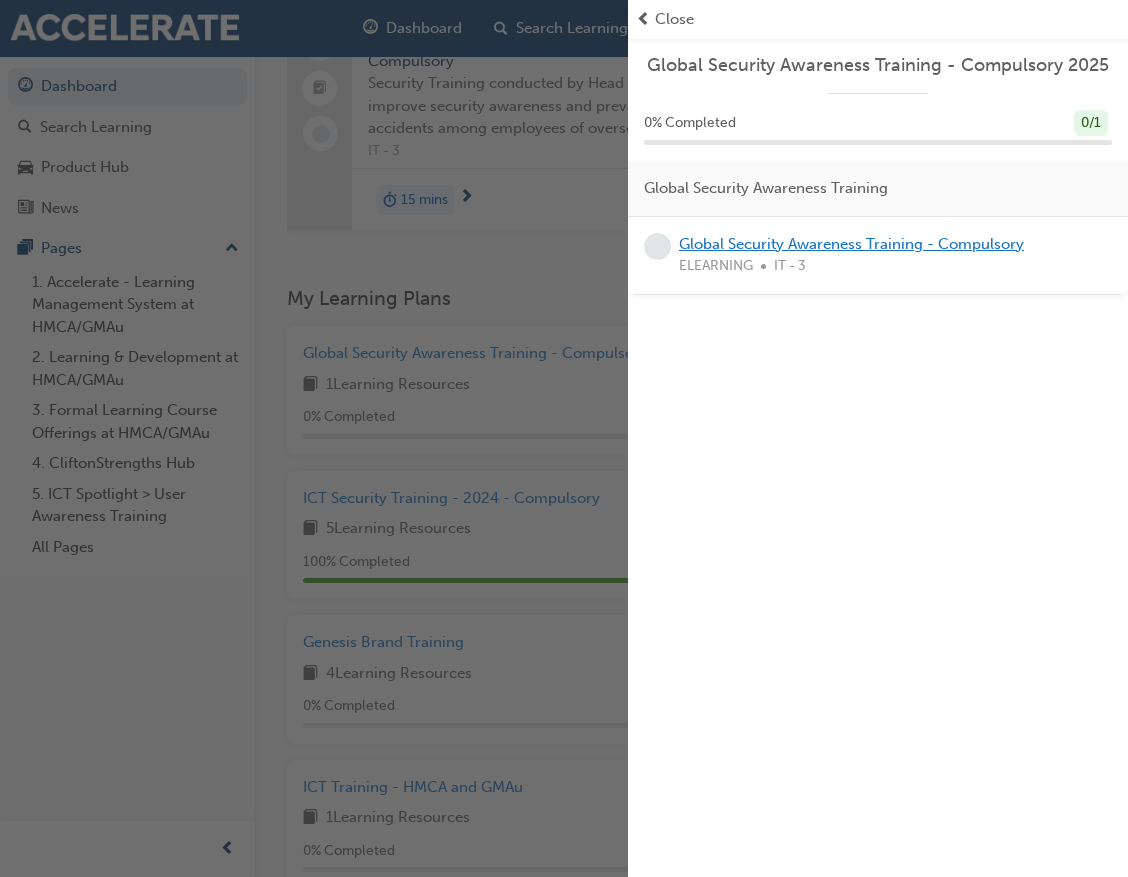 click on "Global Security Awareness Training - Compulsory" at bounding box center [851, 244] 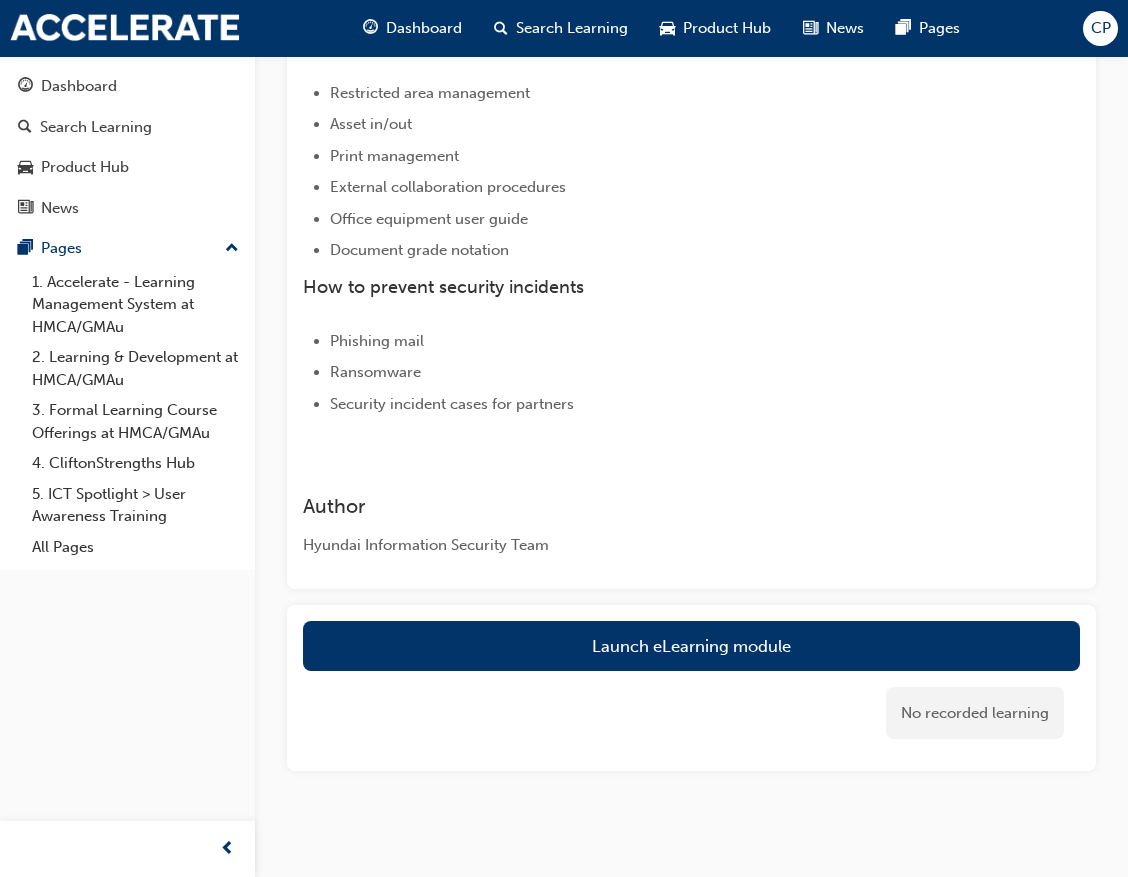 scroll, scrollTop: 775, scrollLeft: 0, axis: vertical 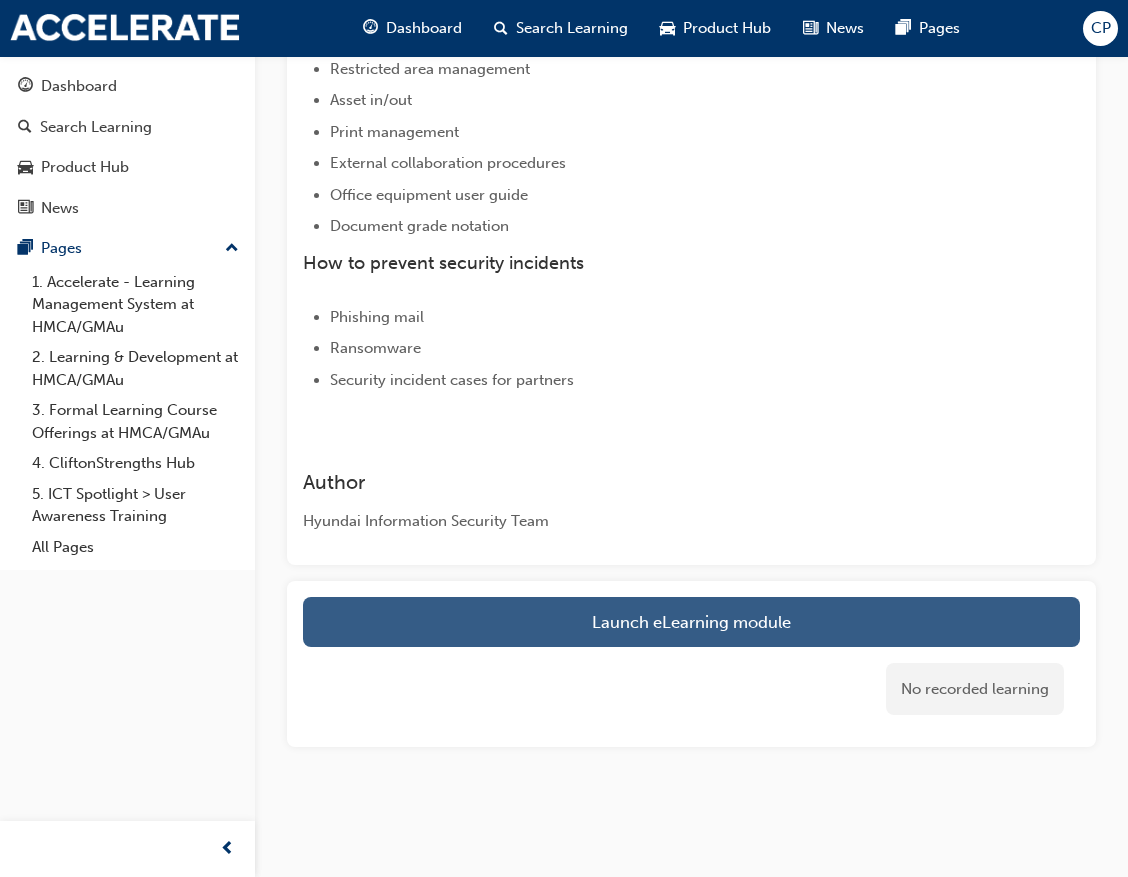 click on "Launch eLearning module" at bounding box center [691, 622] 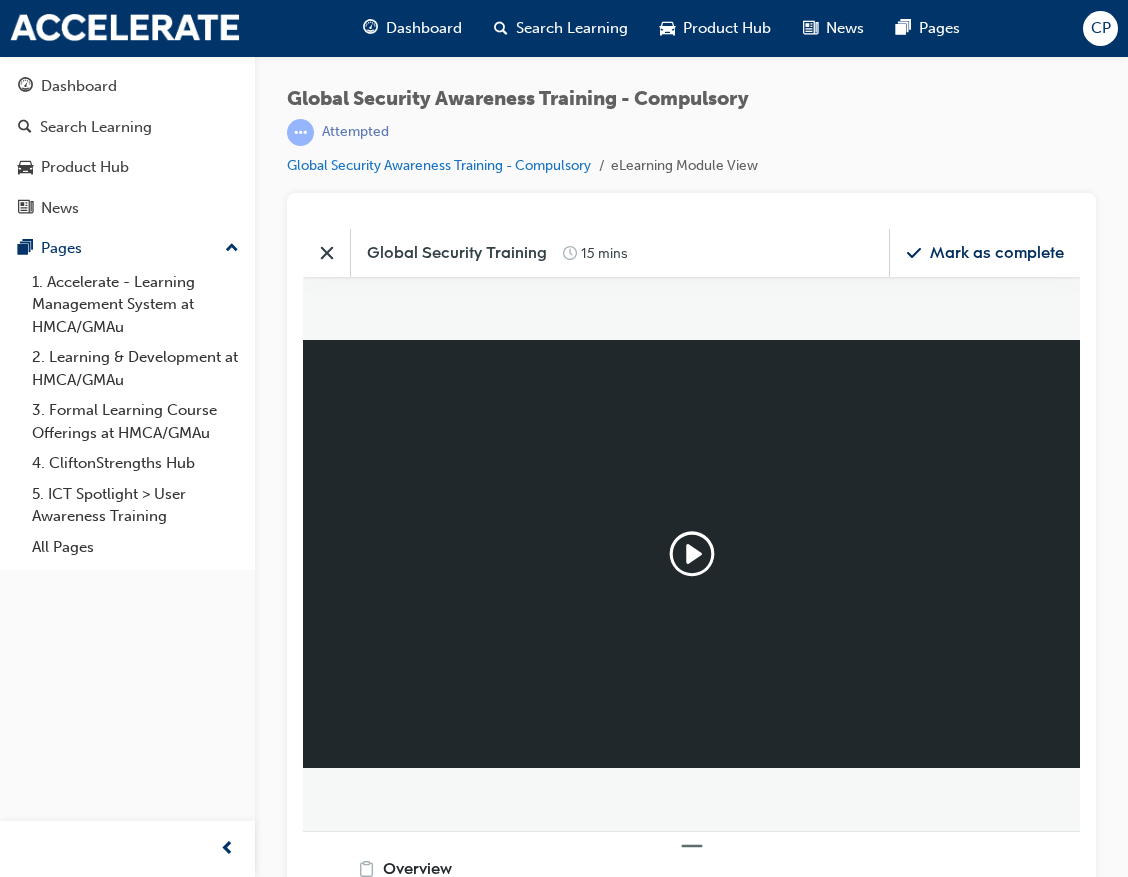 scroll, scrollTop: 0, scrollLeft: 0, axis: both 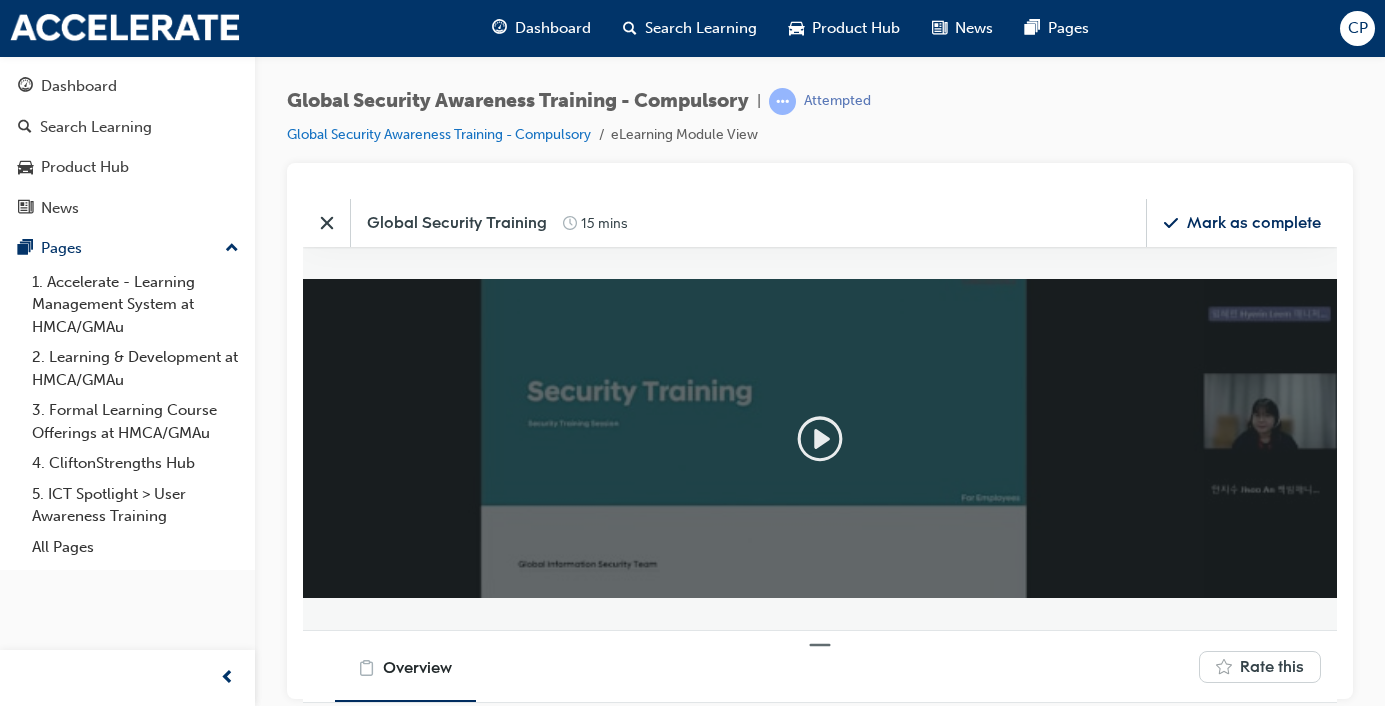 click 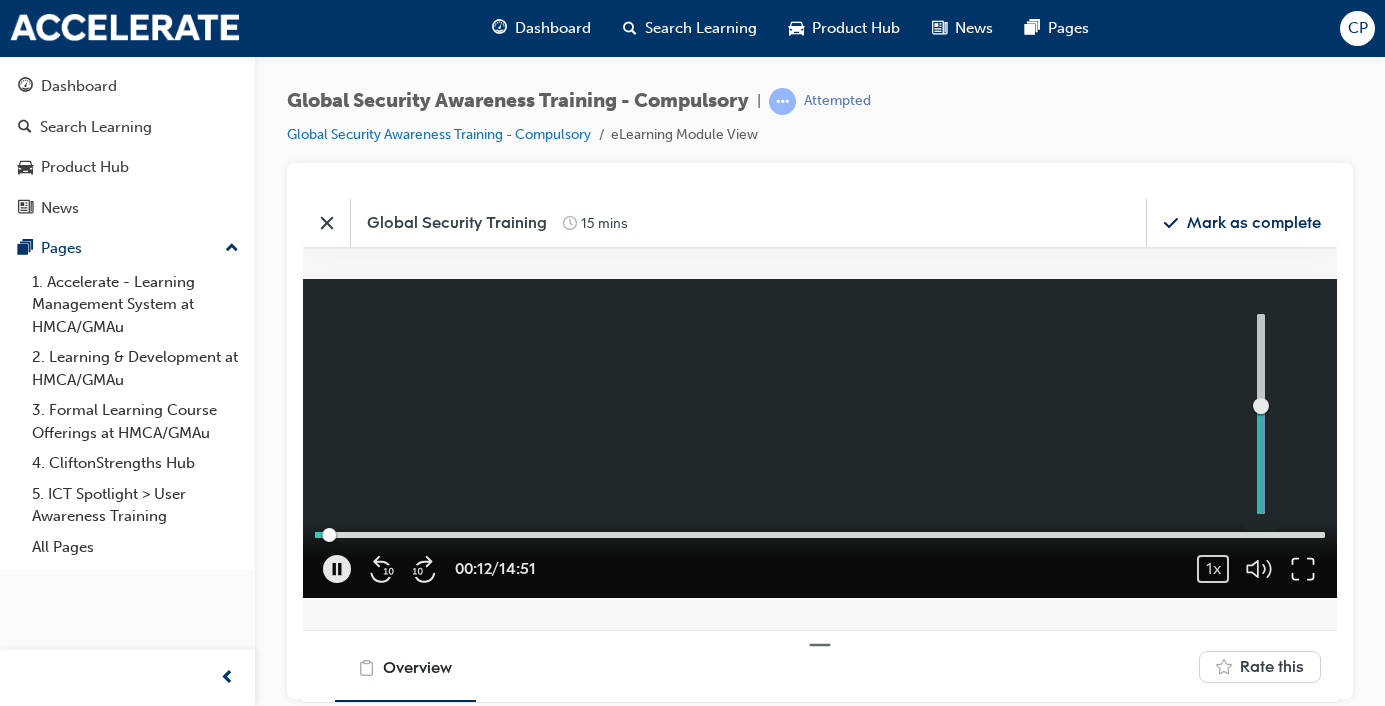 click 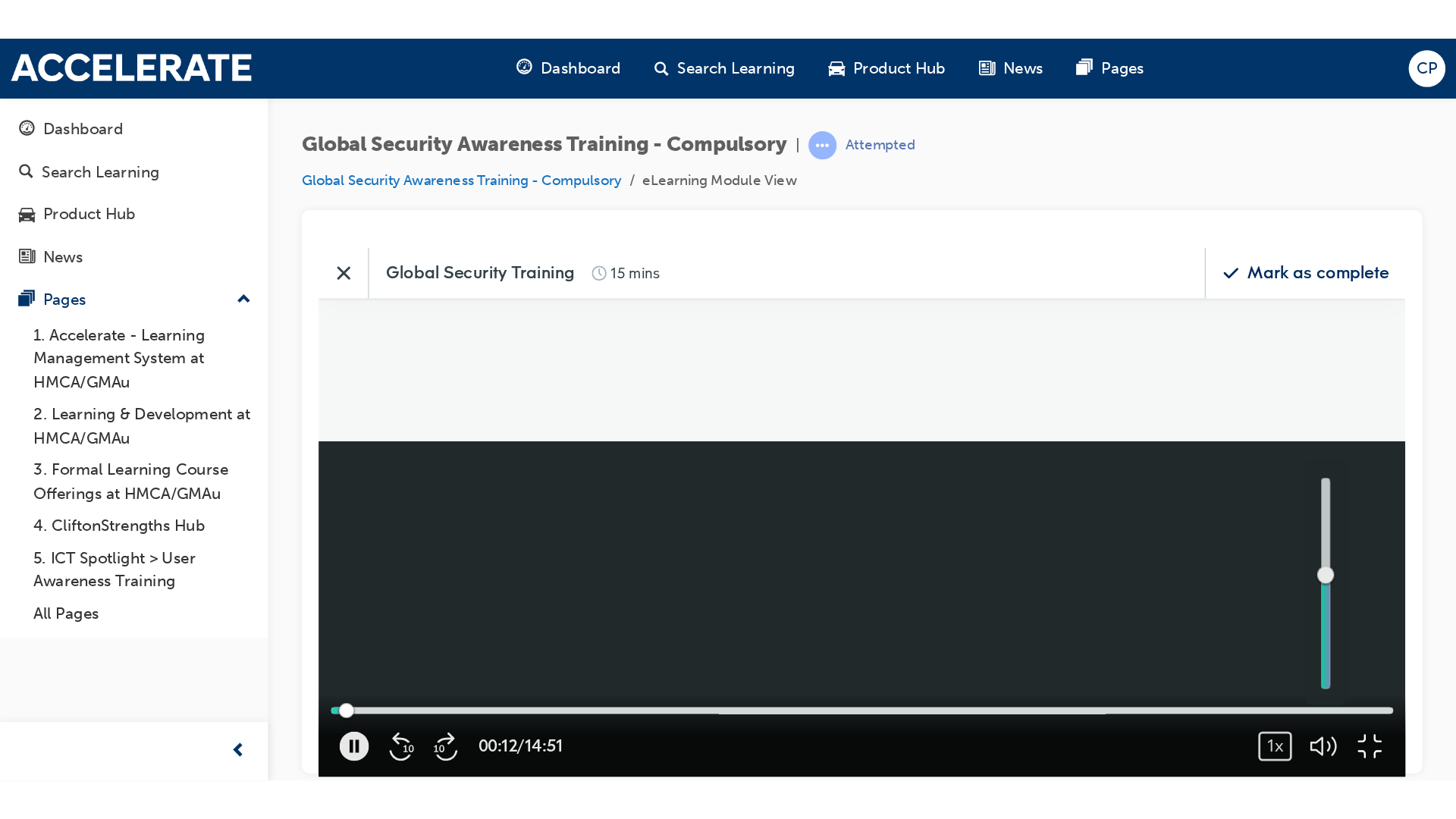 scroll, scrollTop: 8, scrollLeft: 8, axis: both 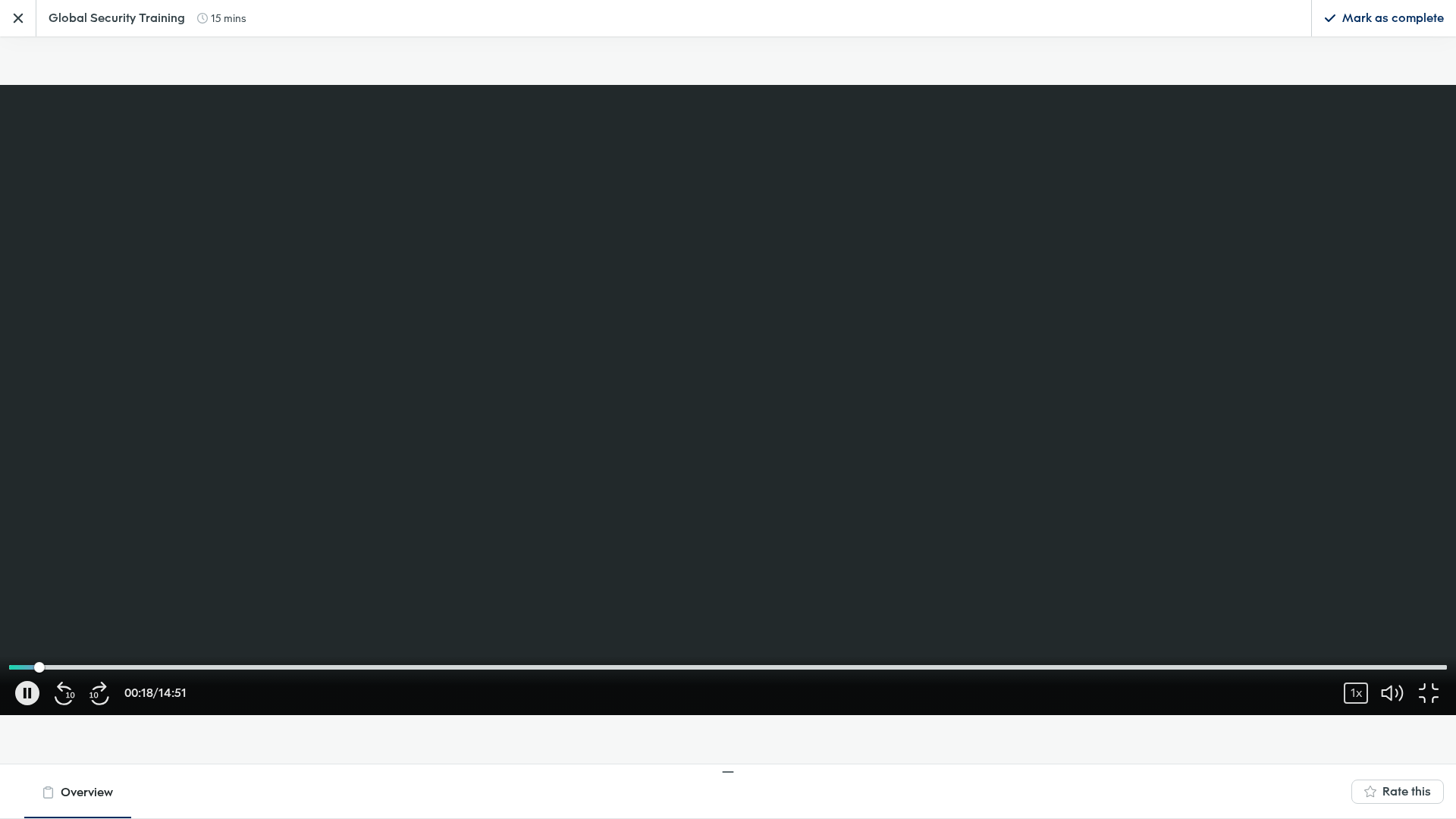 click 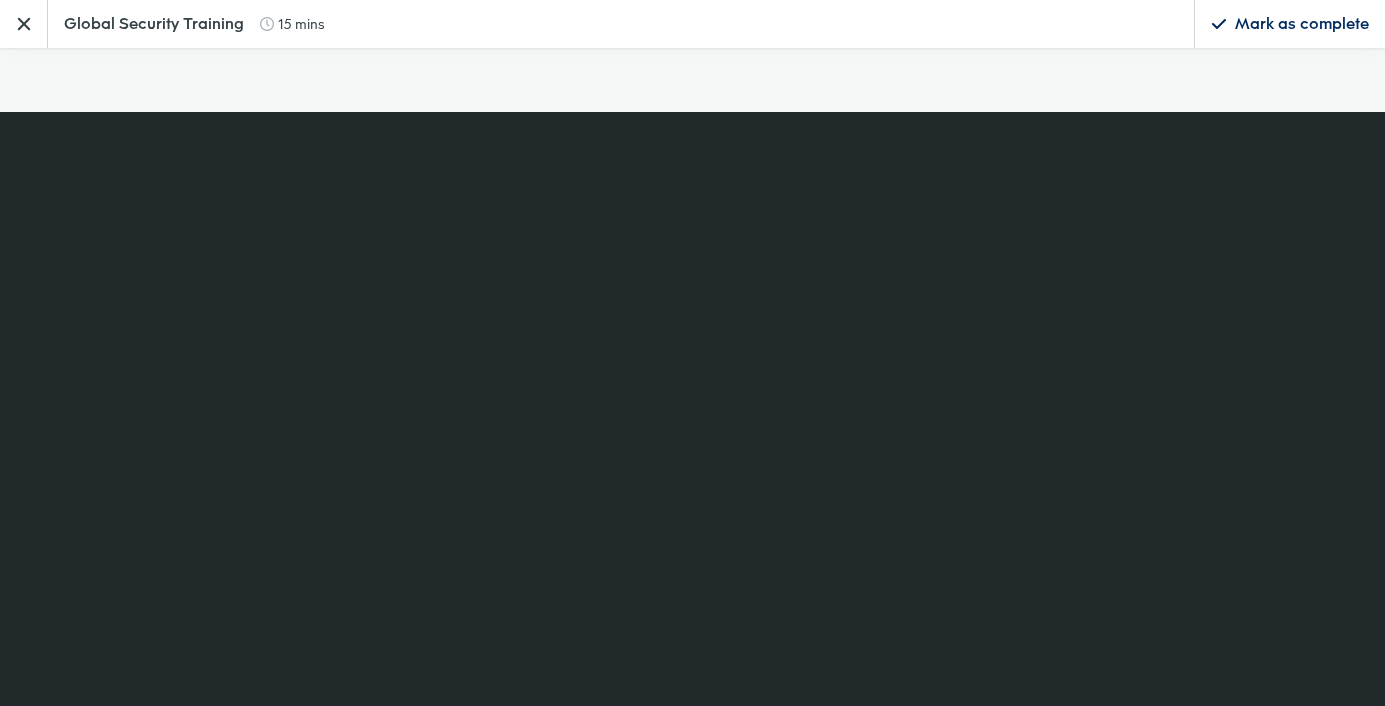 scroll, scrollTop: 350, scrollLeft: 1065, axis: both 